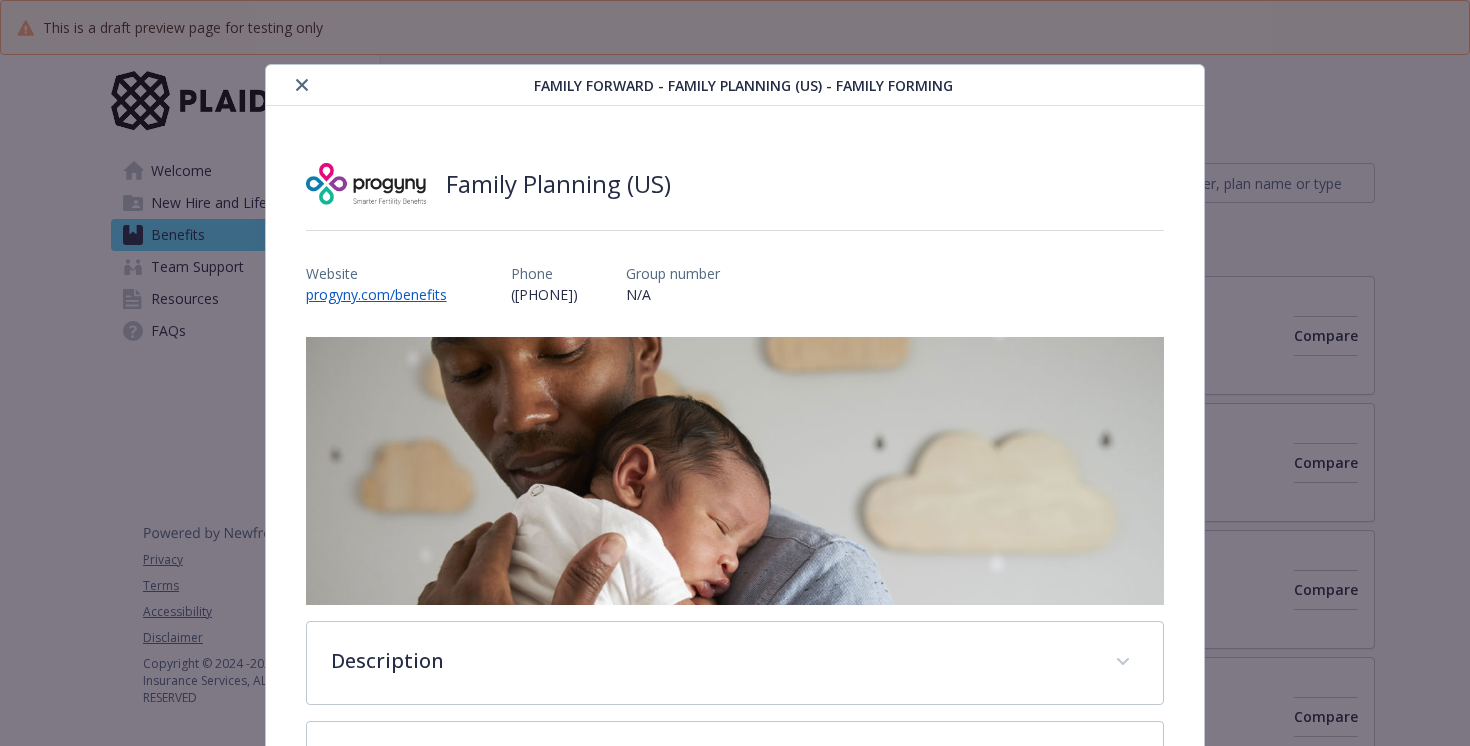 scroll, scrollTop: 0, scrollLeft: 0, axis: both 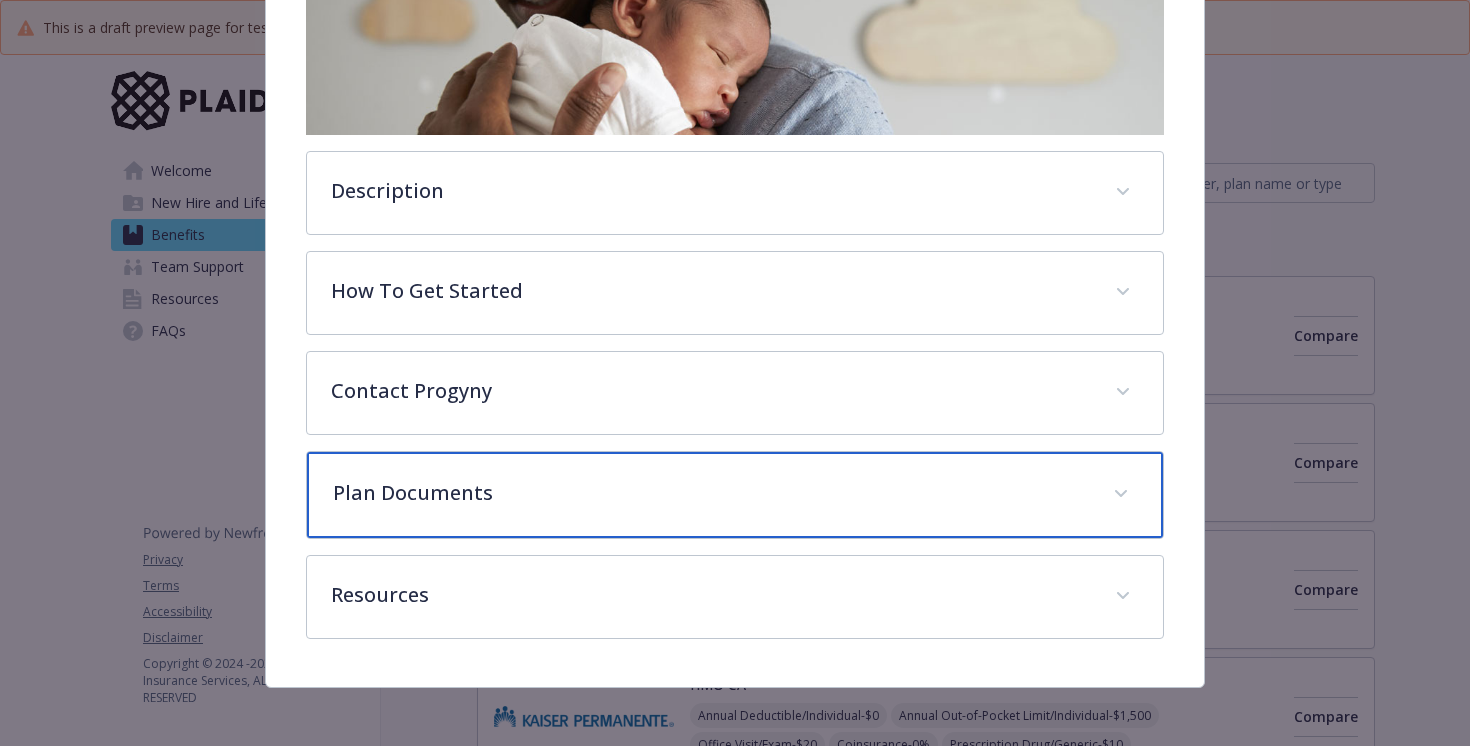 click on "Plan Documents" at bounding box center (711, 493) 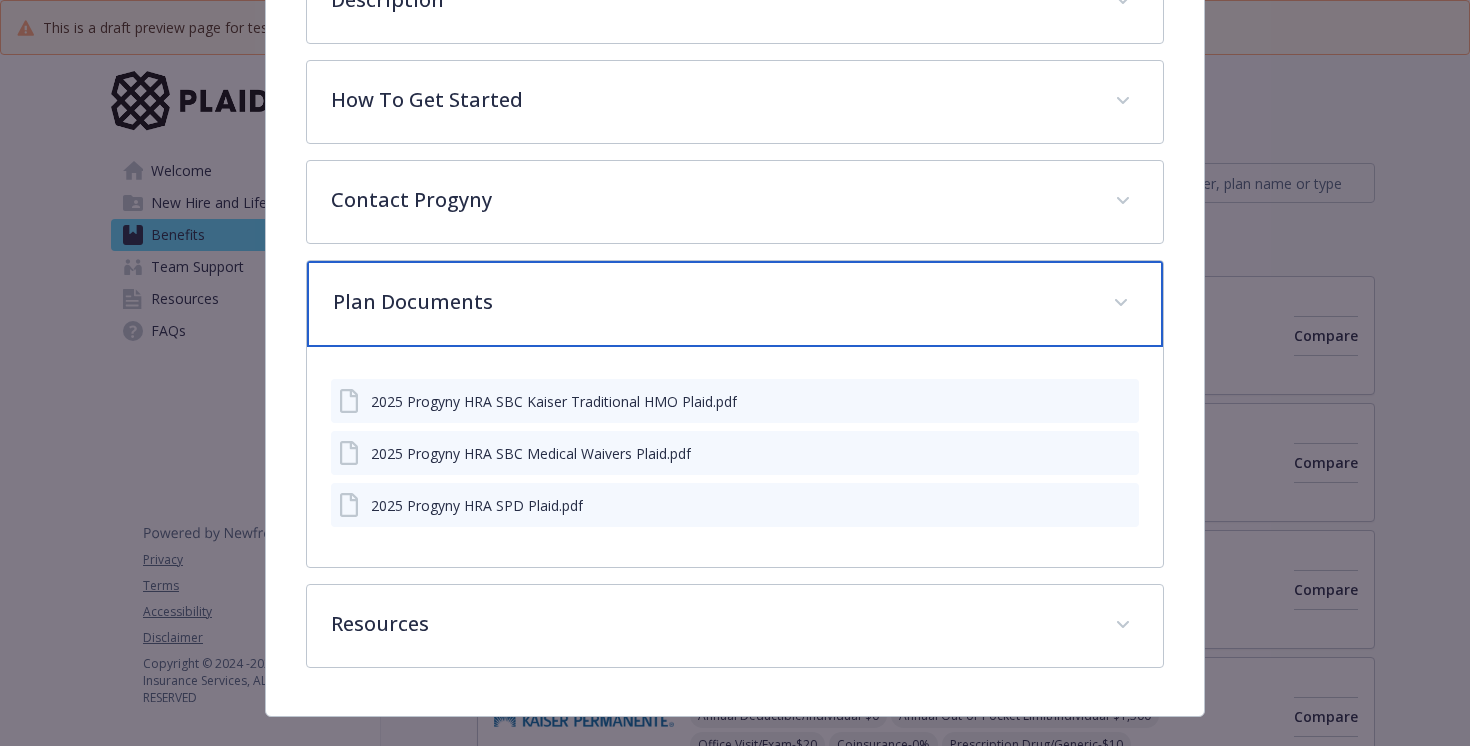 scroll, scrollTop: 696, scrollLeft: 0, axis: vertical 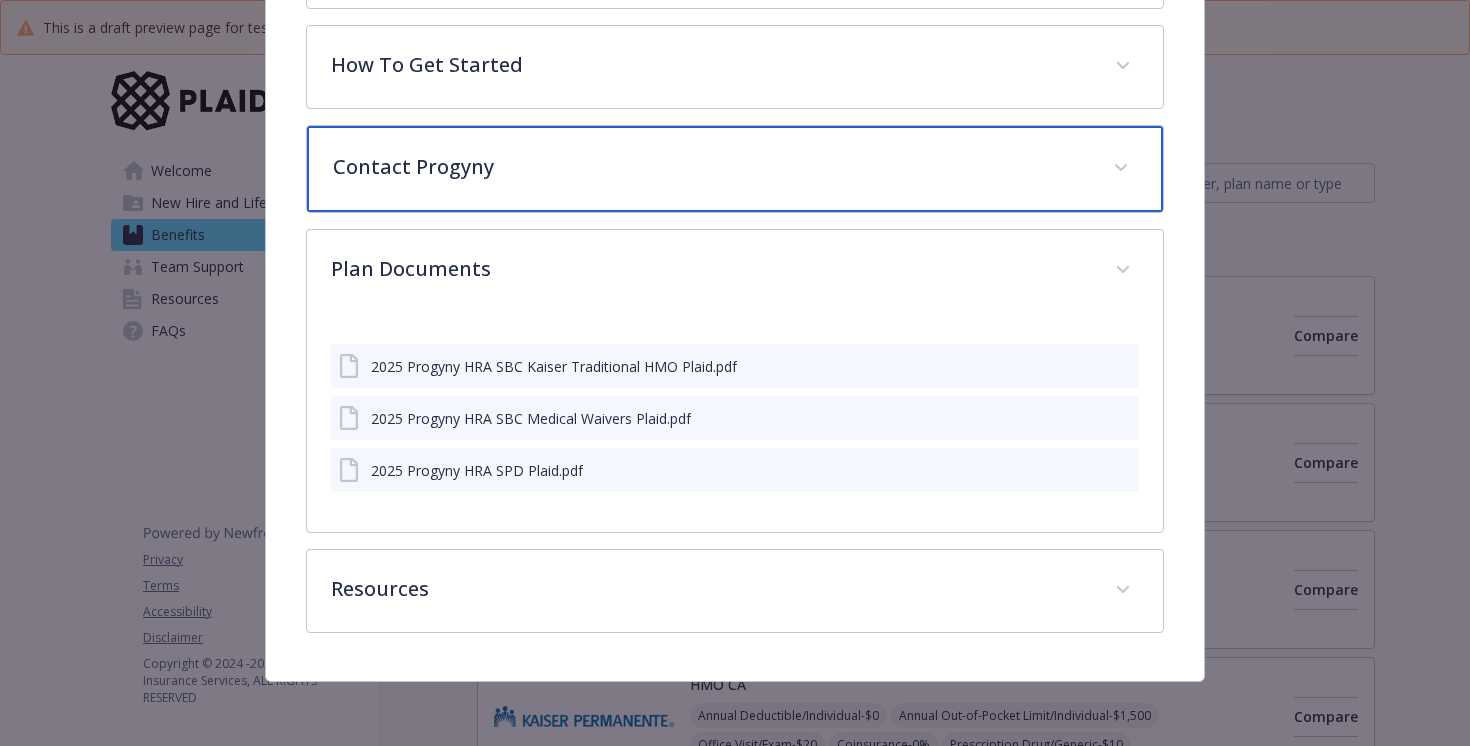click on "Contact Progyny" at bounding box center (711, 167) 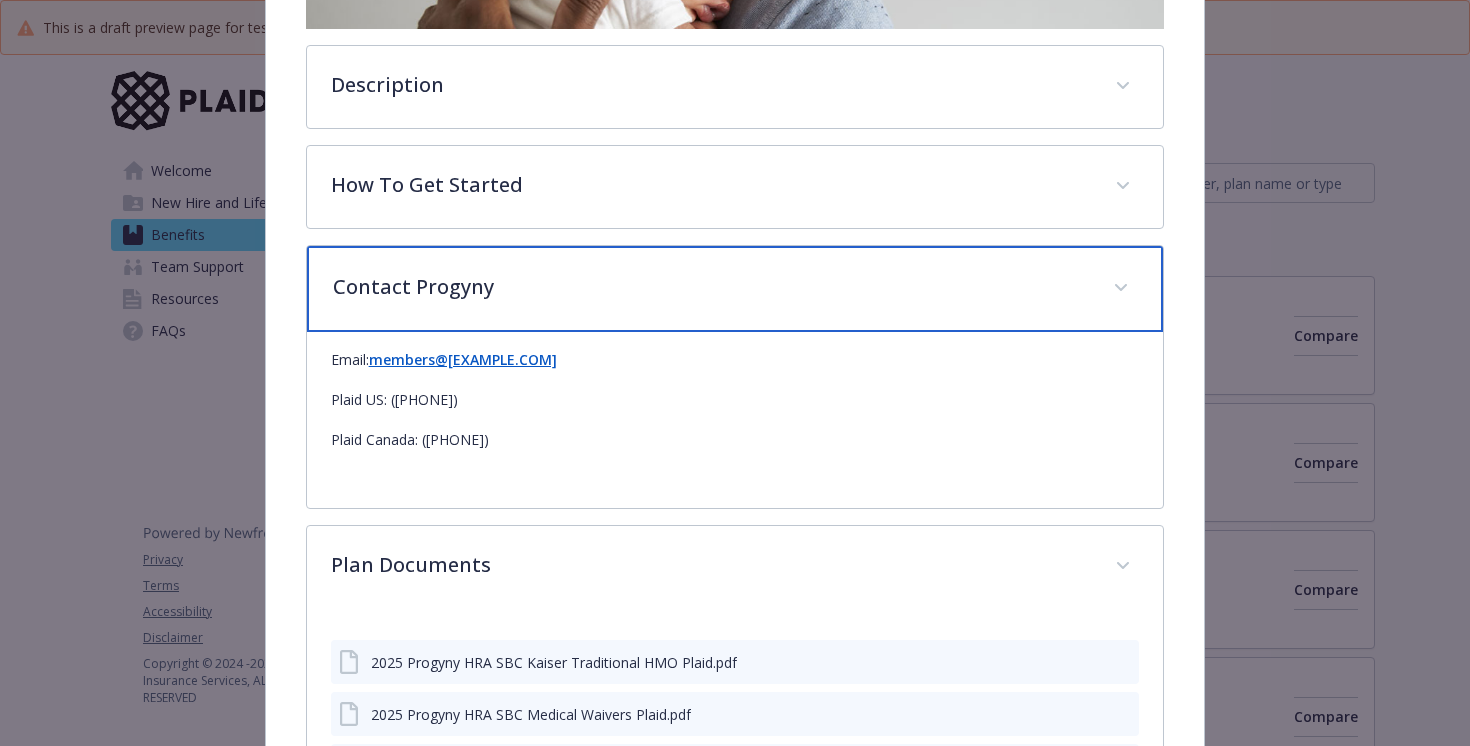 scroll, scrollTop: 515, scrollLeft: 0, axis: vertical 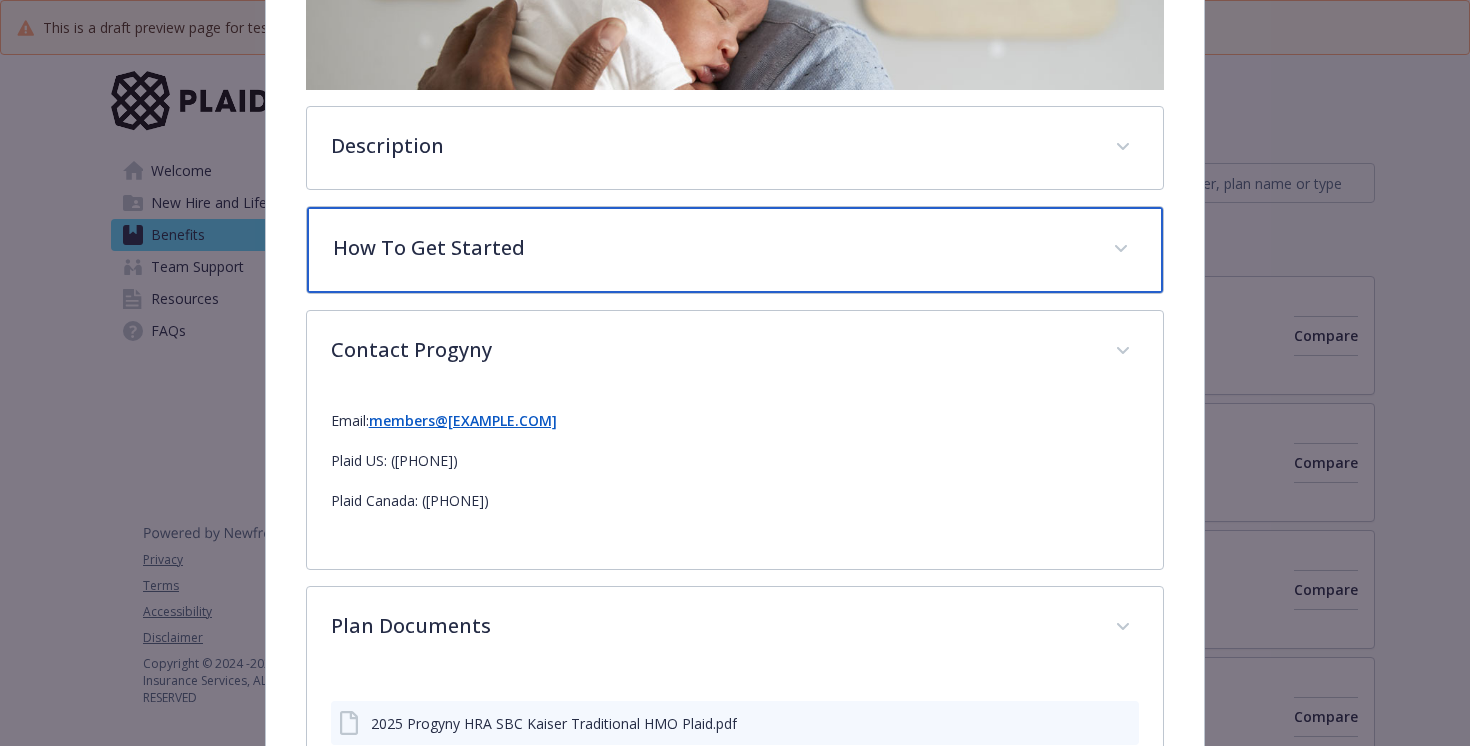 click on "How To Get Started" at bounding box center [711, 248] 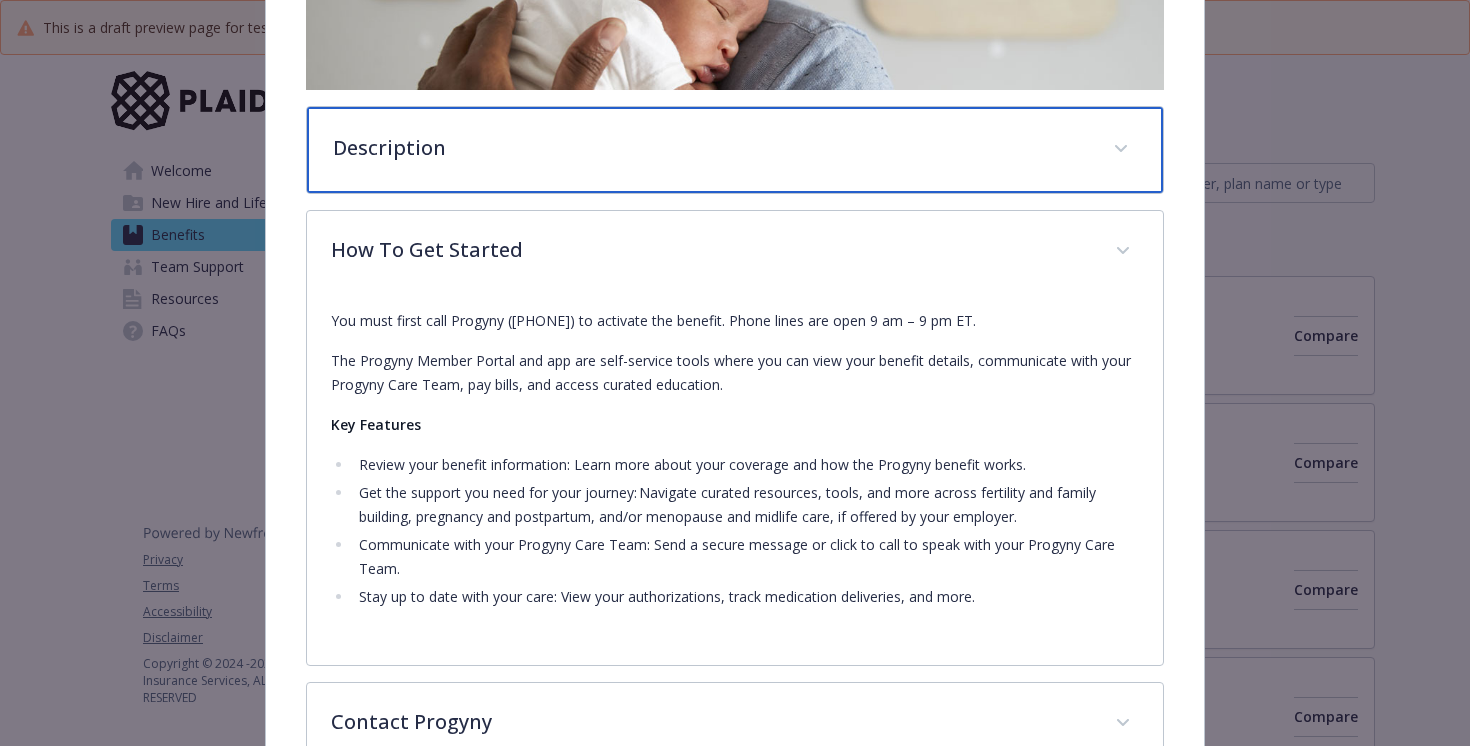 click on "Description" at bounding box center [711, 148] 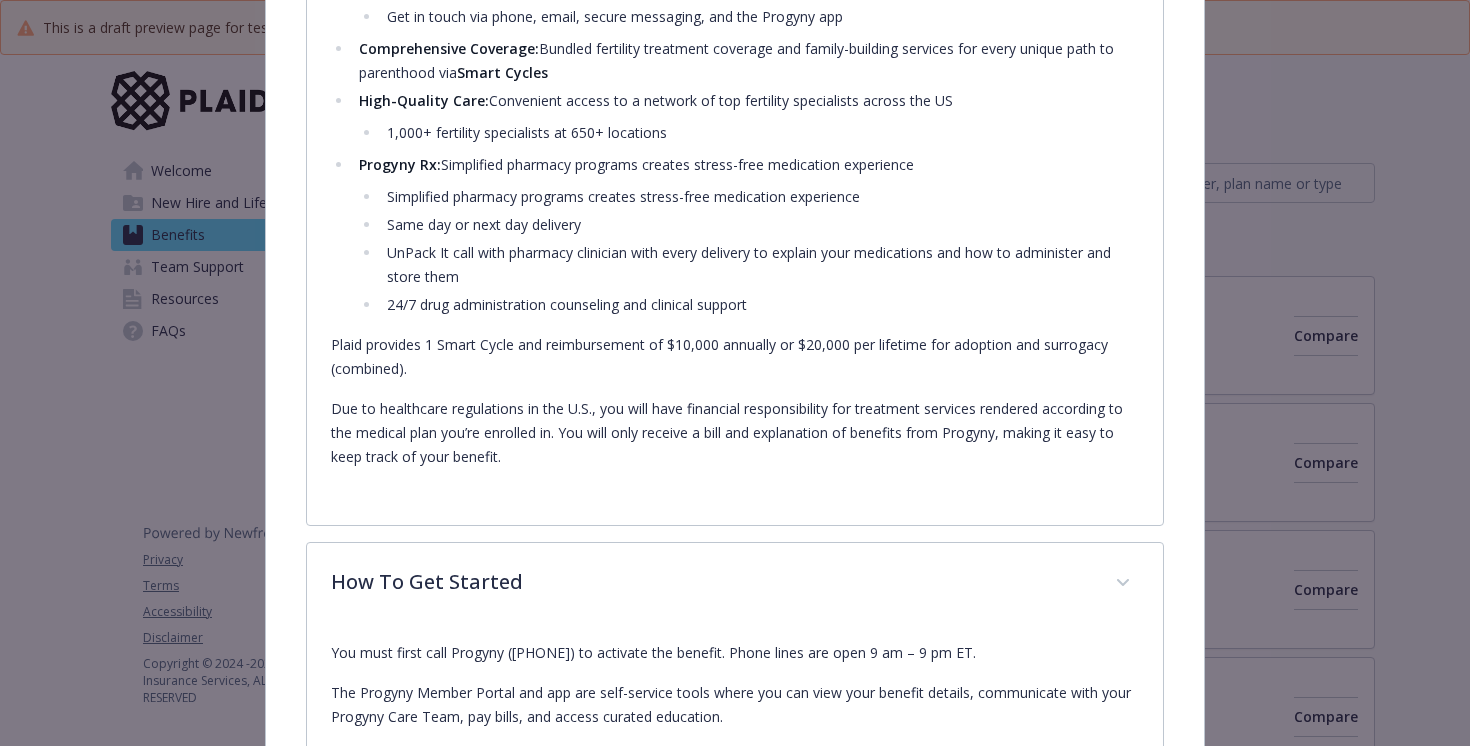 scroll, scrollTop: 966, scrollLeft: 0, axis: vertical 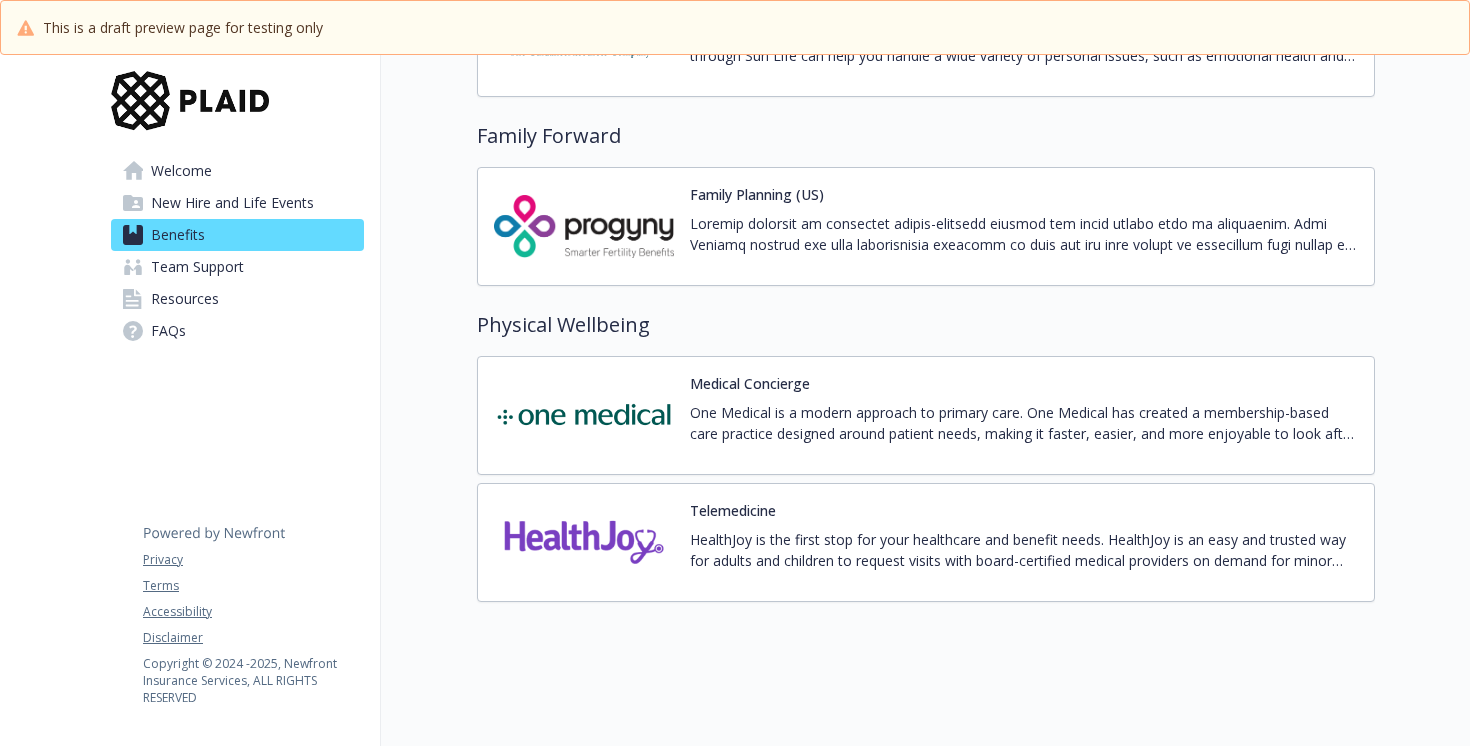 click on "One Medical is a modern approach to primary care. One Medical has created a membership-based care practice designed around patient needs, making it faster, easier, and more enjoyable to look after your health. Just like any other doctor, all members pay for in-person visits. However, virtual care is completely free. One Medical works with your insurance just like a regular doctor’s office.
Connect to Care 24/7: Connect to on-demand care over video, message the care team, renew prescriptions and book appointments
Easily Book Appointments: All One Medical providers have access to your complete health history so you can get truly personalized care where ever you work, live or travel.
Get Help Navigating the System: From billing questions to insurance issues to specialist referrals, the One Medical team is here to guide you through the healthcare maze." at bounding box center [1024, 423] 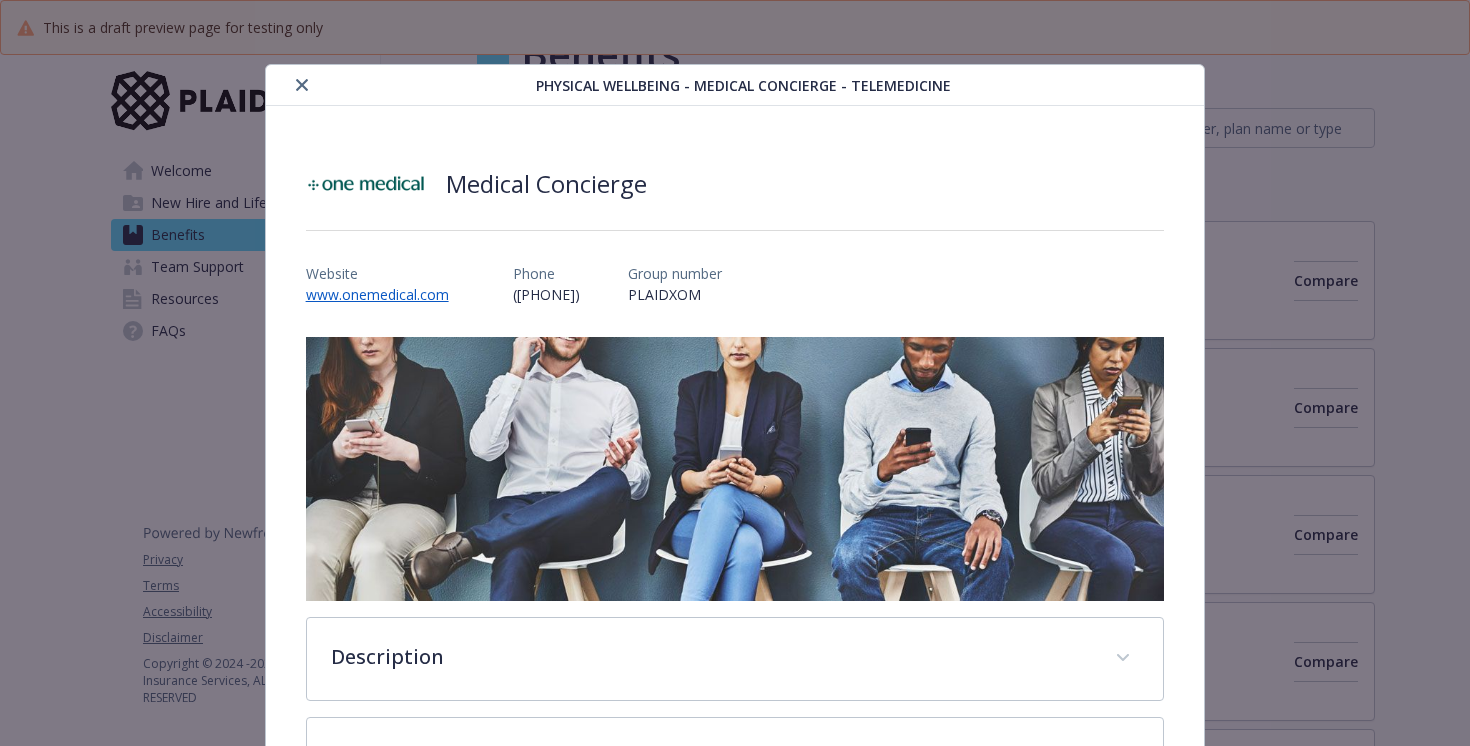 scroll, scrollTop: 3907, scrollLeft: 0, axis: vertical 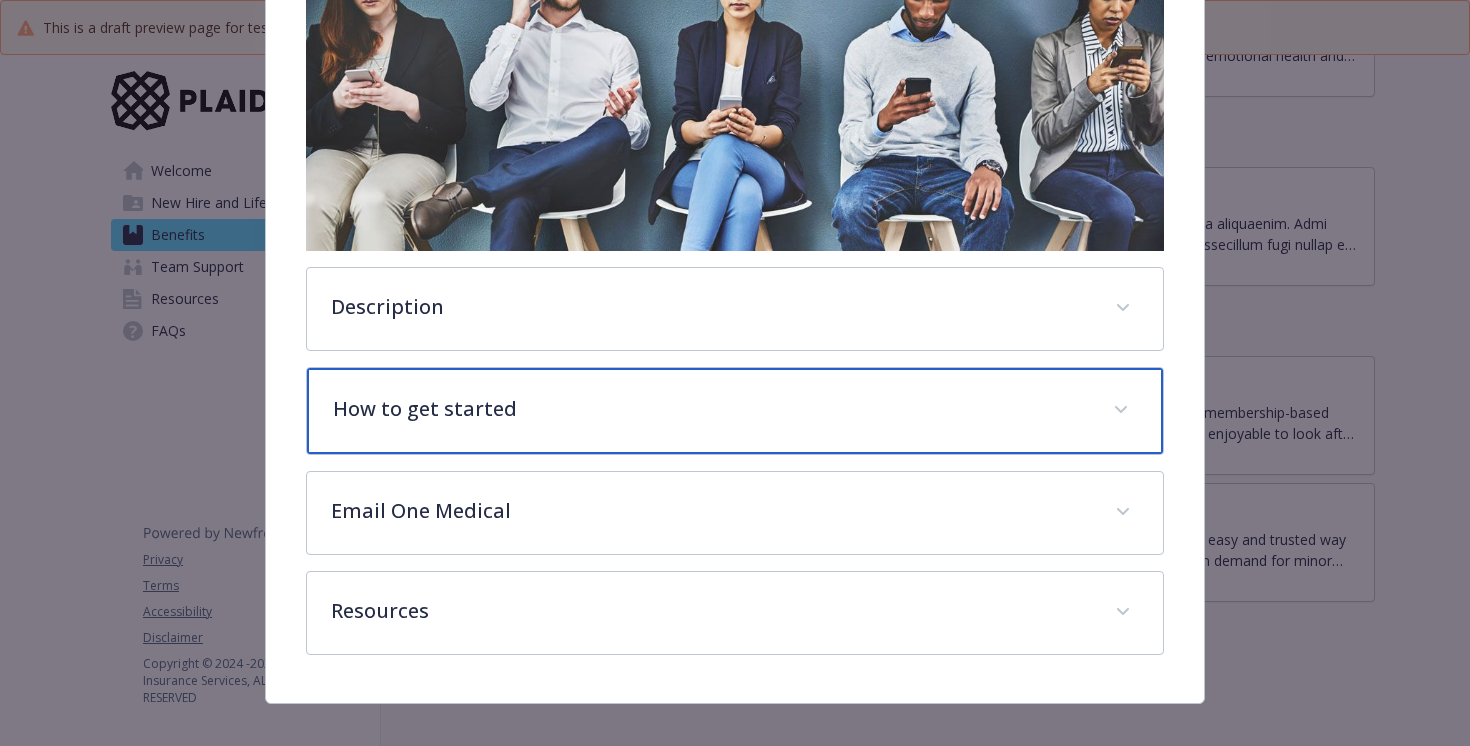click on "How to get started" at bounding box center [735, 411] 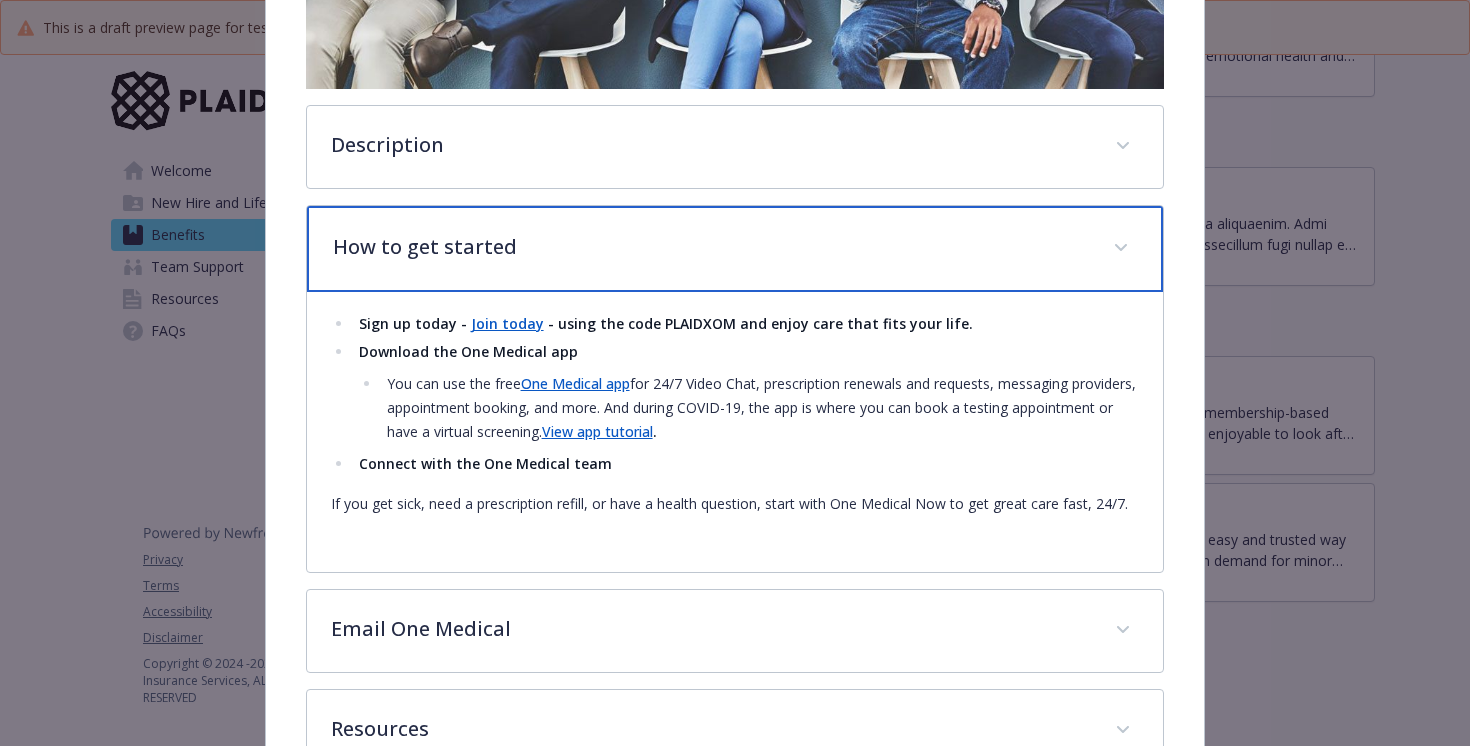 scroll, scrollTop: 492, scrollLeft: 0, axis: vertical 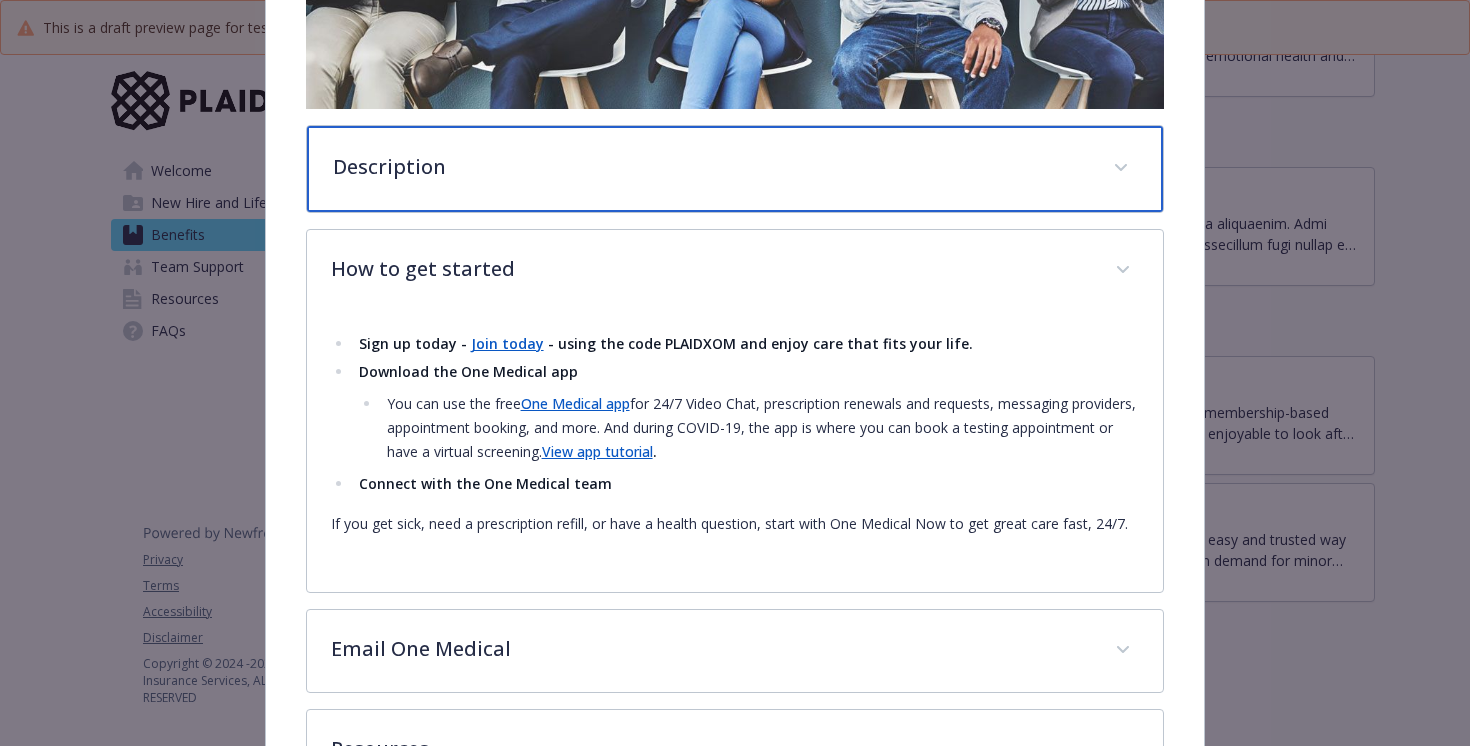 click on "Description" at bounding box center (735, 169) 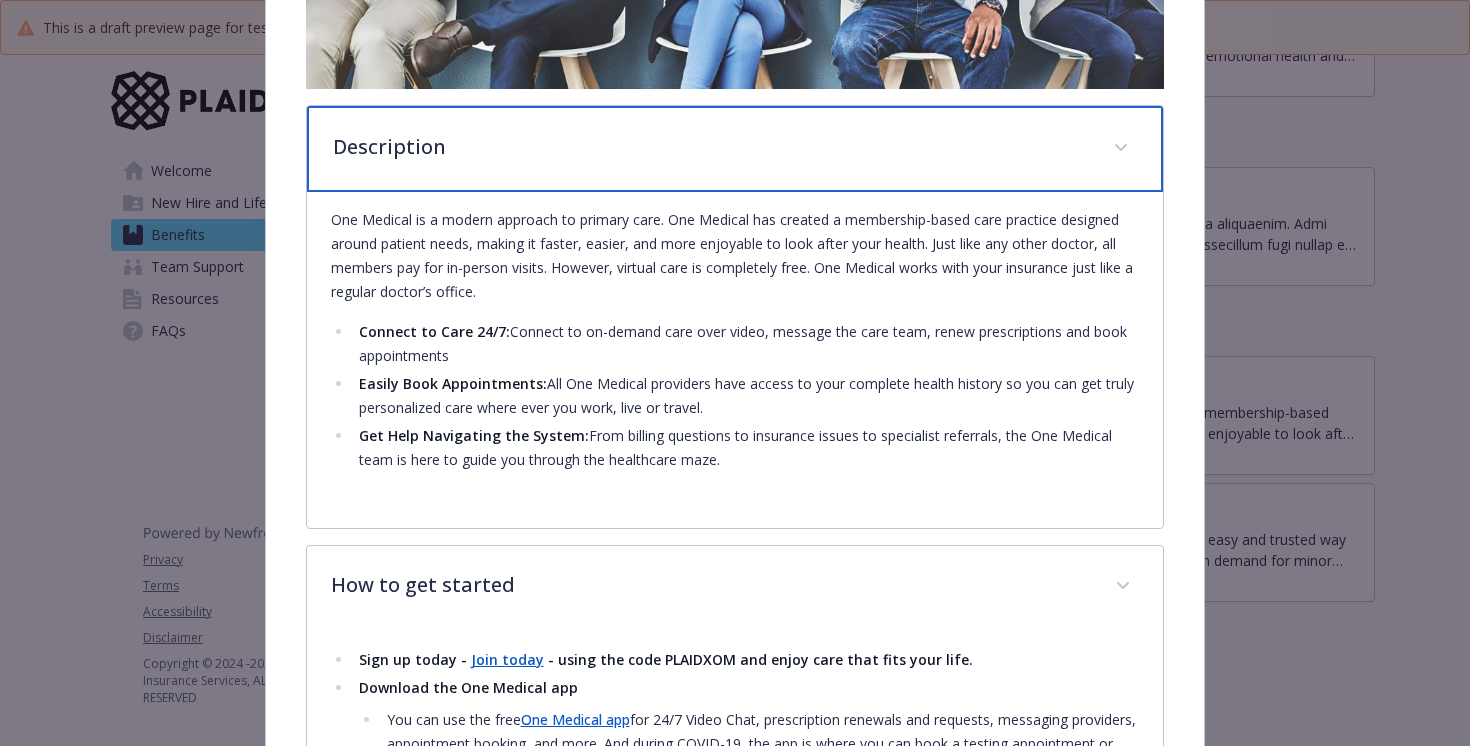 scroll, scrollTop: 521, scrollLeft: 0, axis: vertical 